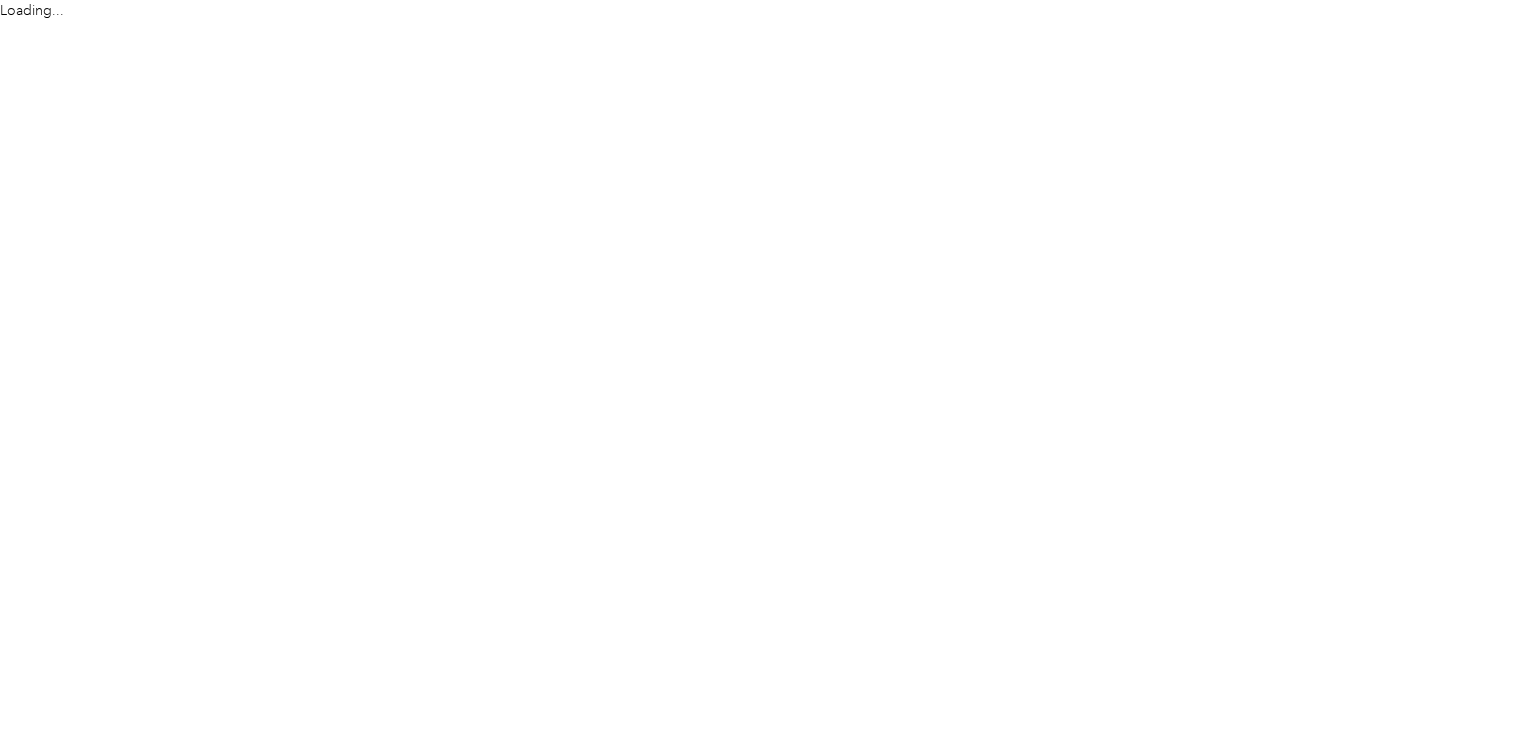 scroll, scrollTop: 0, scrollLeft: 0, axis: both 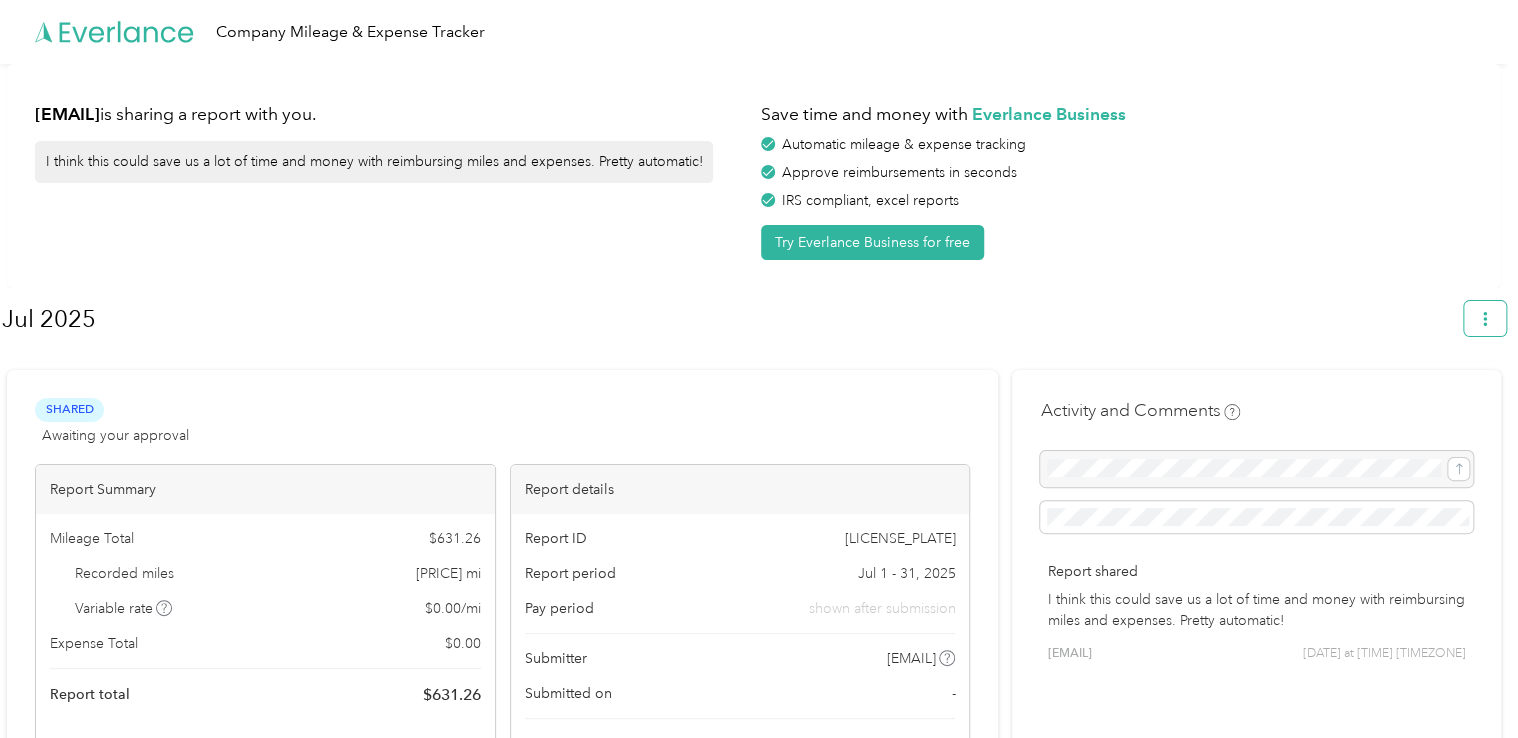 click at bounding box center (1485, 318) 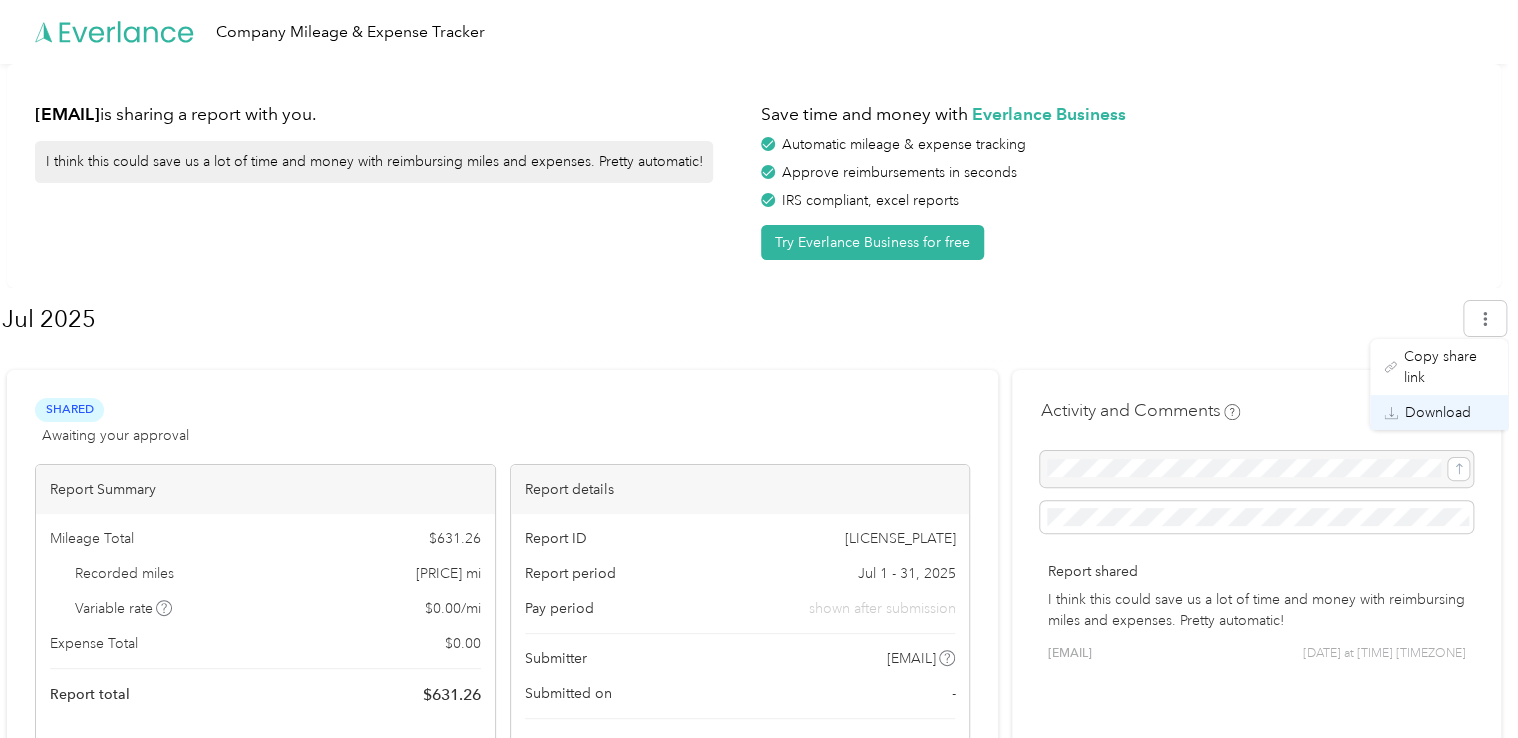 click on "Download" at bounding box center [1438, 412] 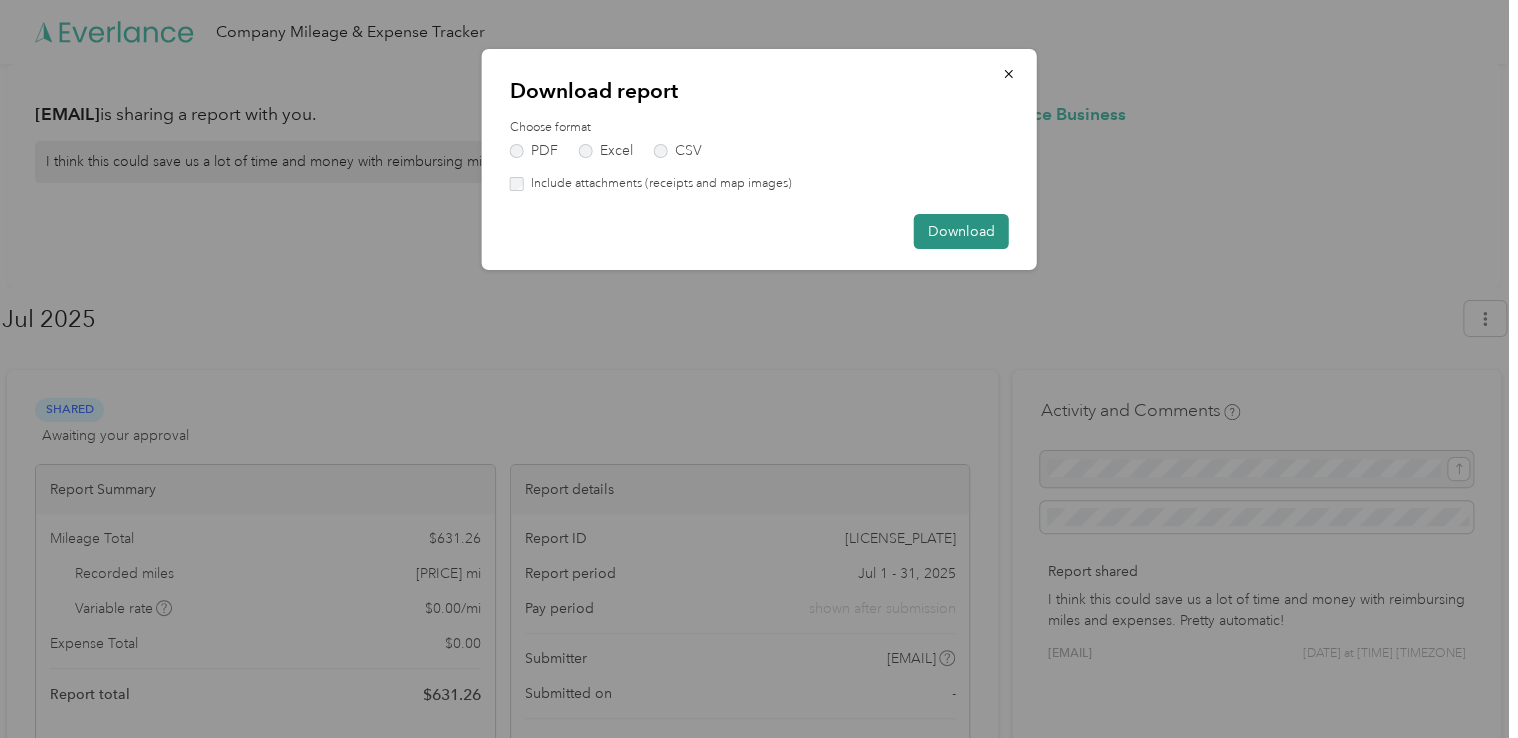 click on "Download" at bounding box center [961, 231] 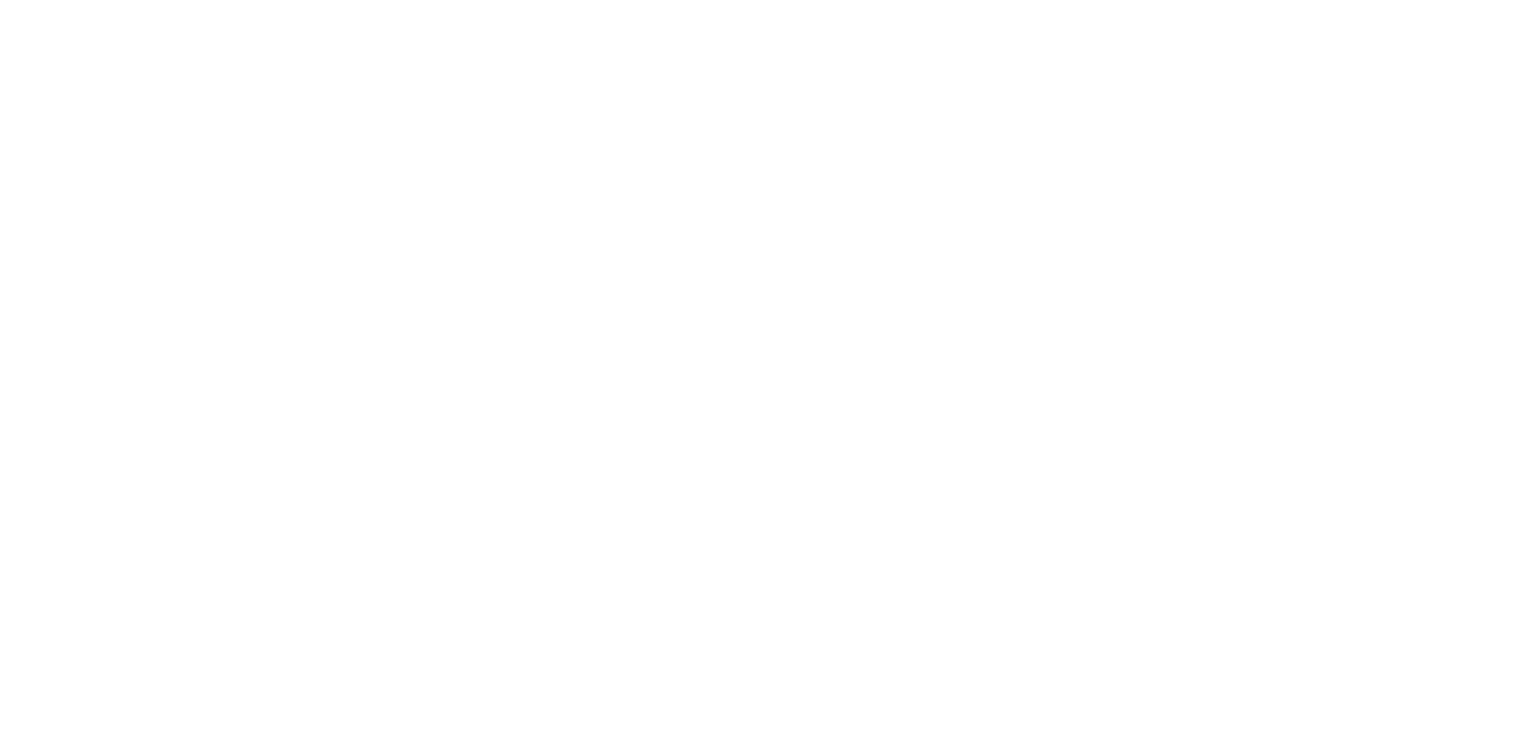 scroll, scrollTop: 0, scrollLeft: 0, axis: both 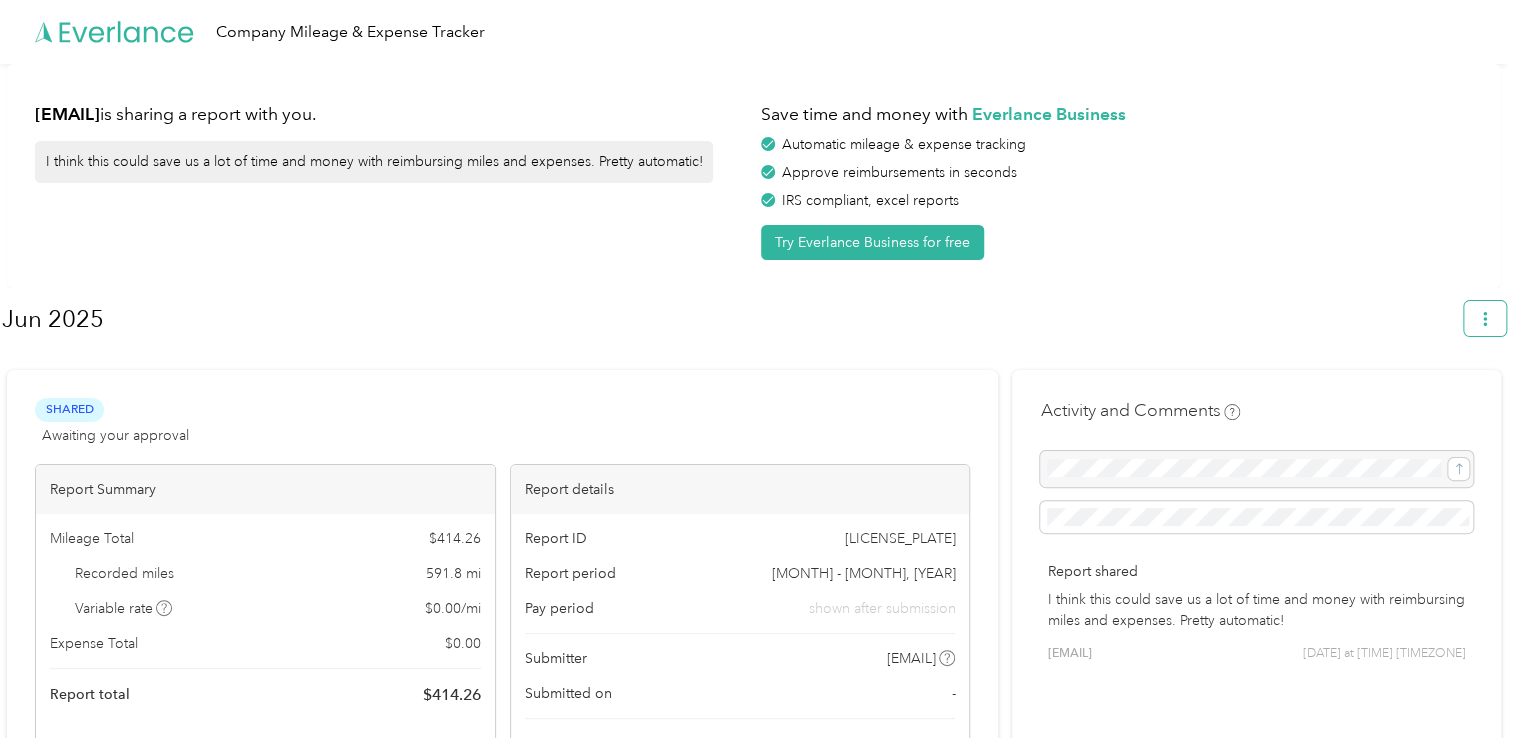 click 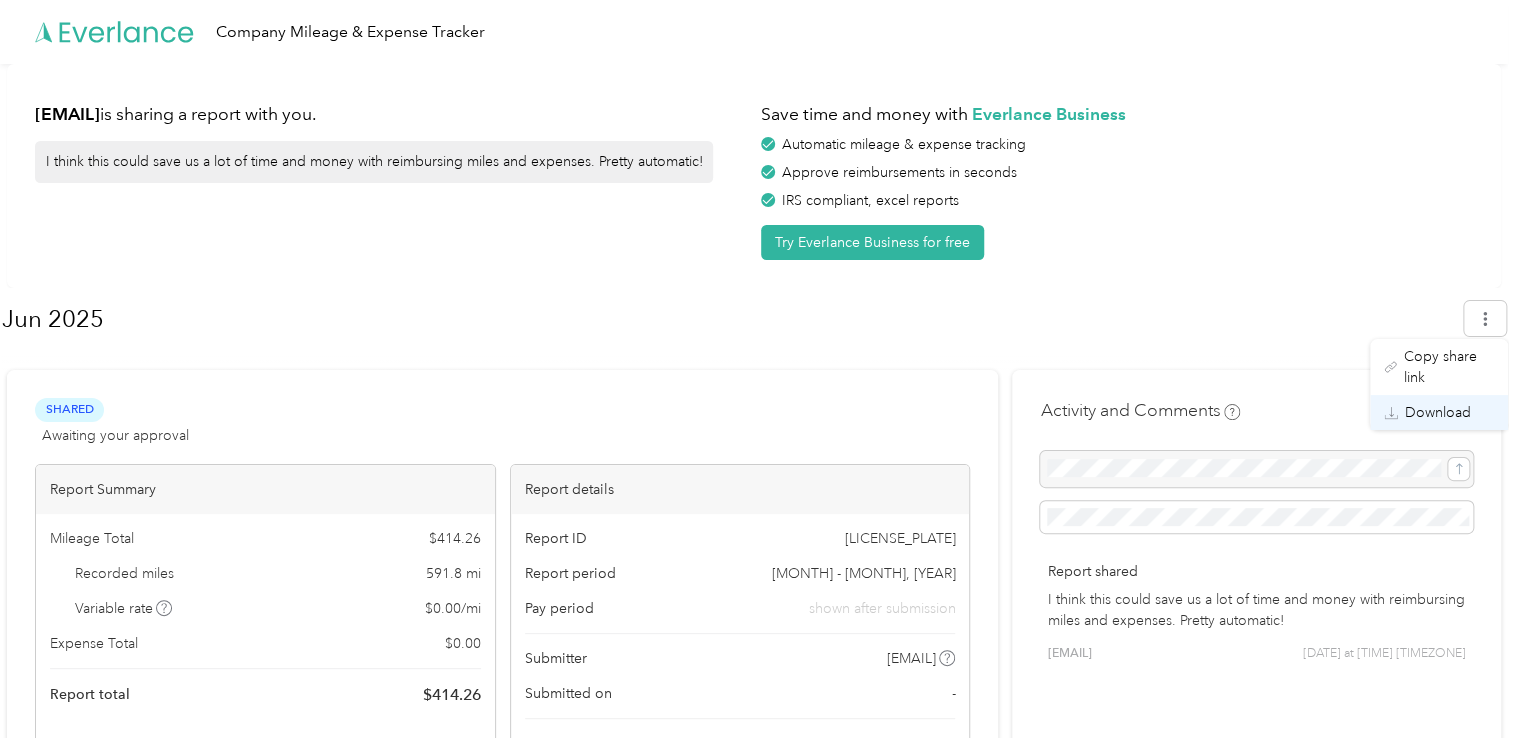 click on "Download" at bounding box center (1438, 412) 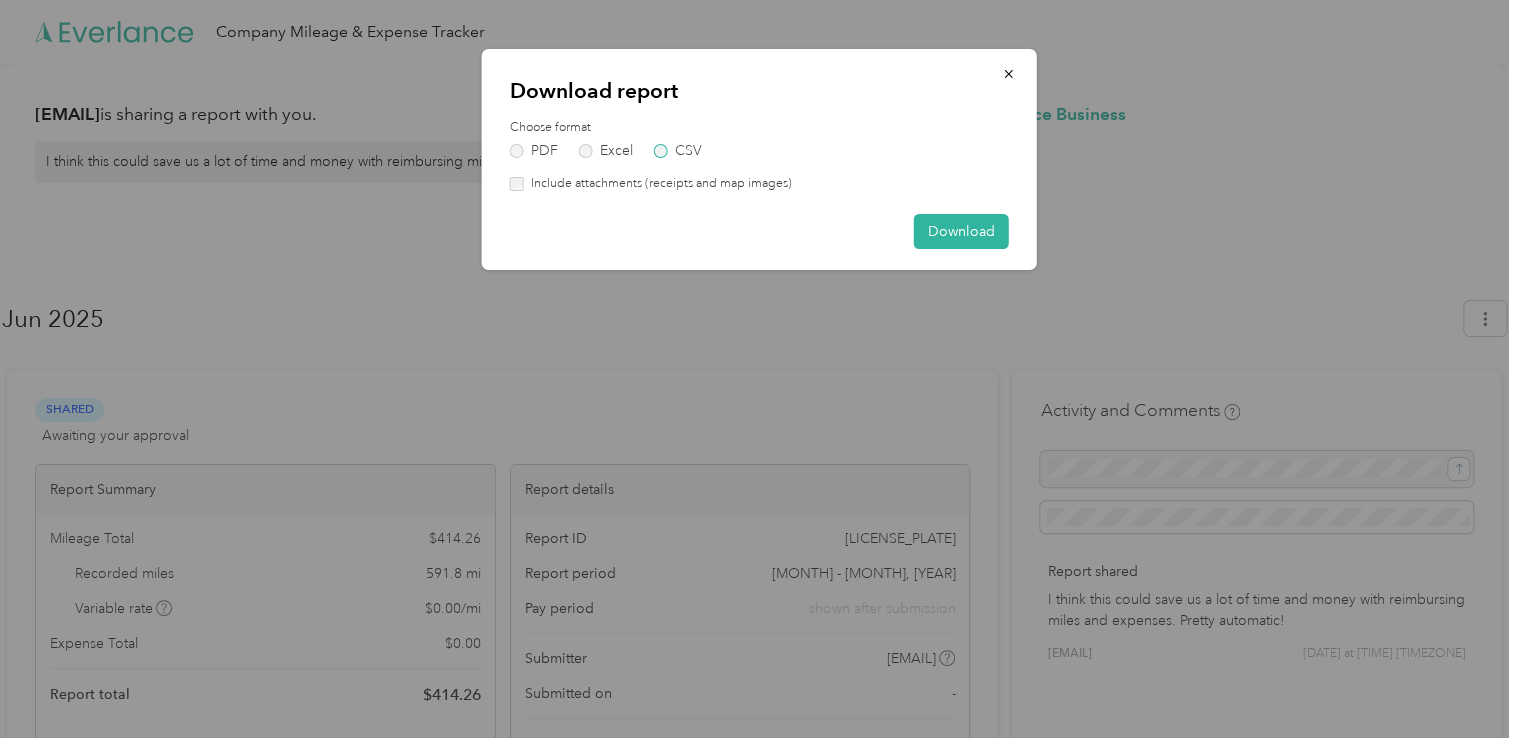 click on "CSV" at bounding box center (678, 151) 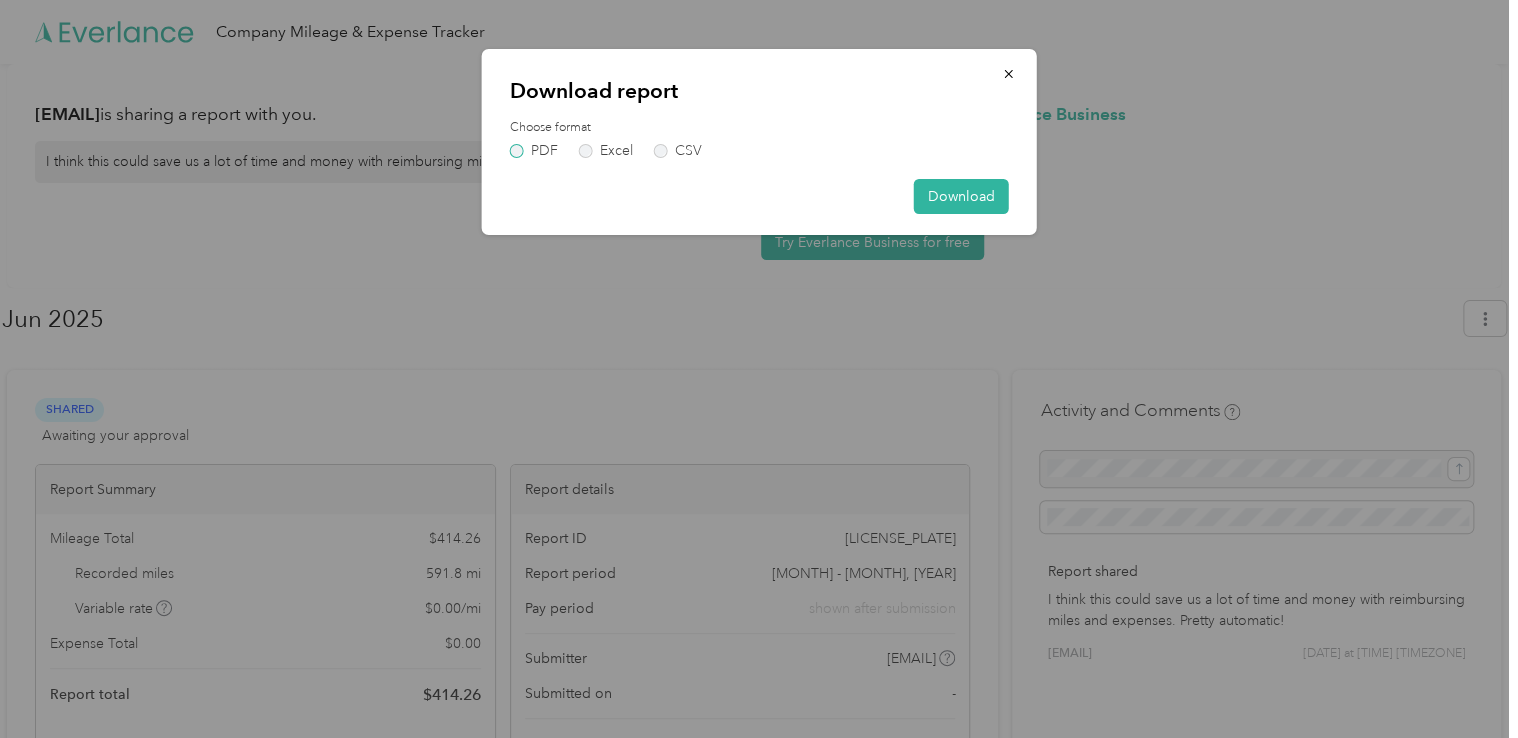 click on "PDF" at bounding box center (534, 151) 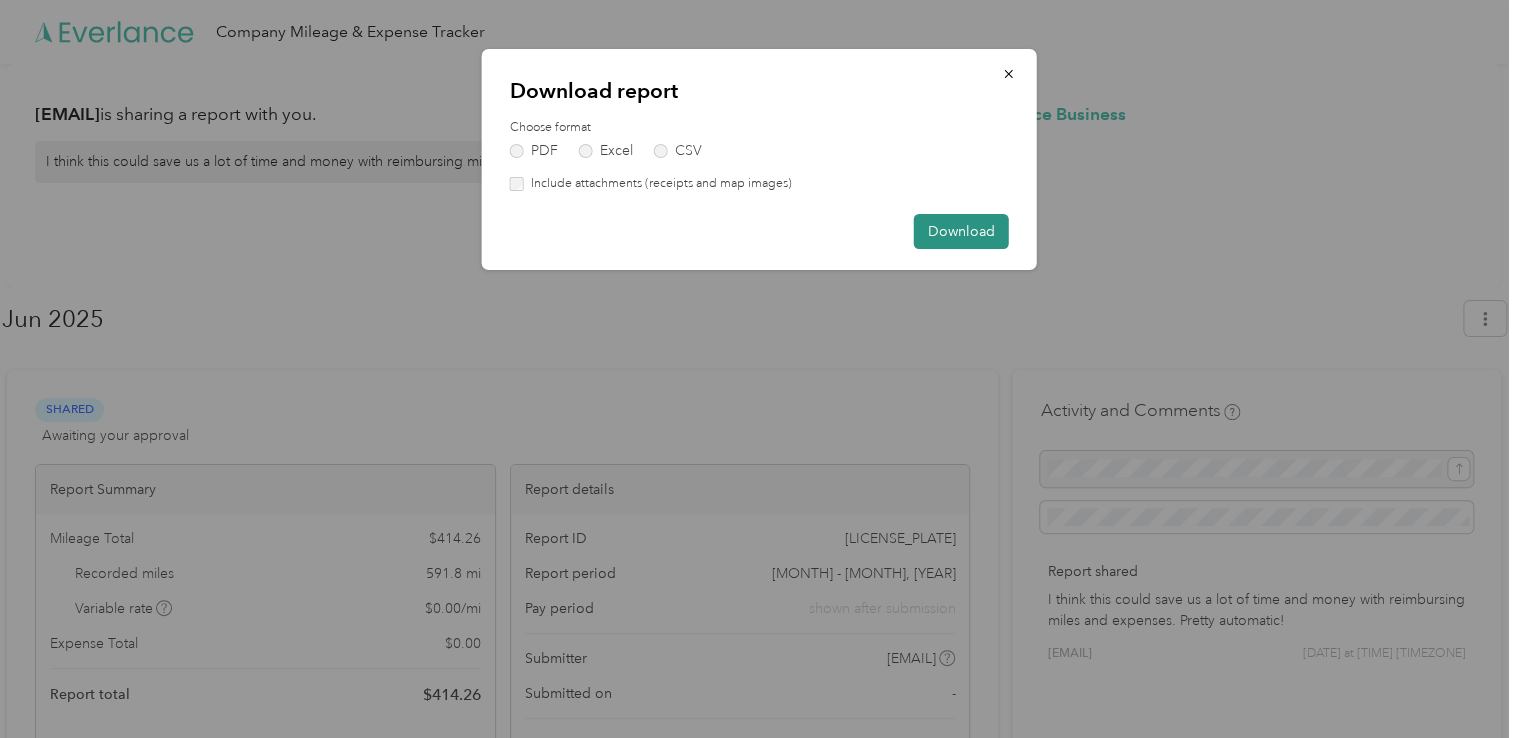 click on "Download" at bounding box center (961, 231) 